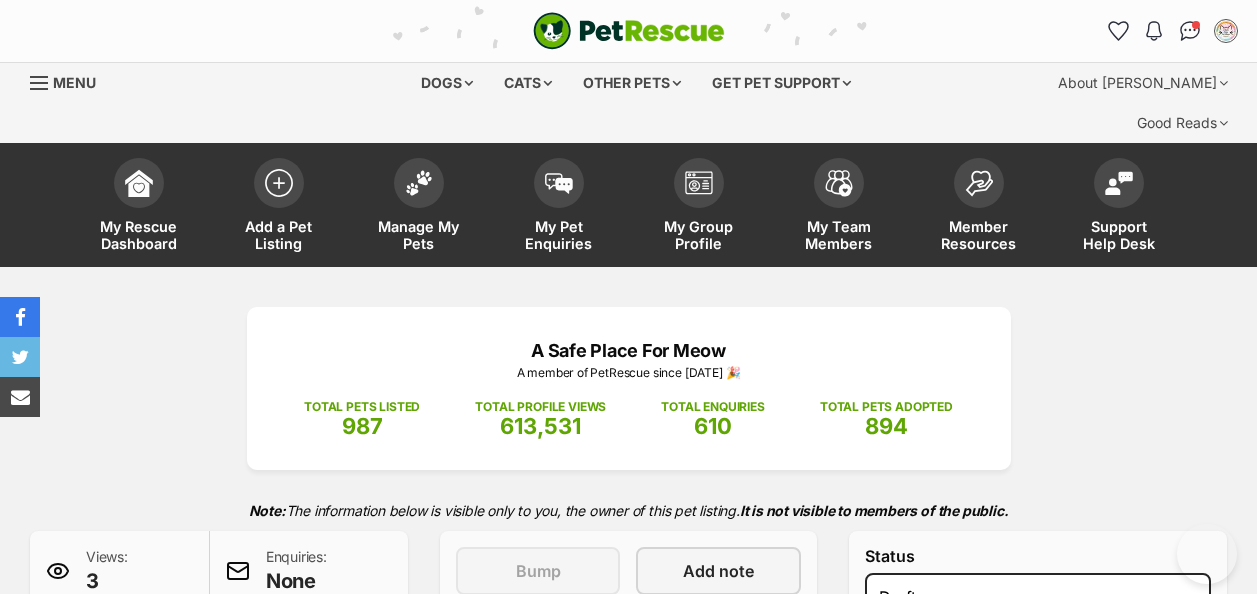 select on "draft" 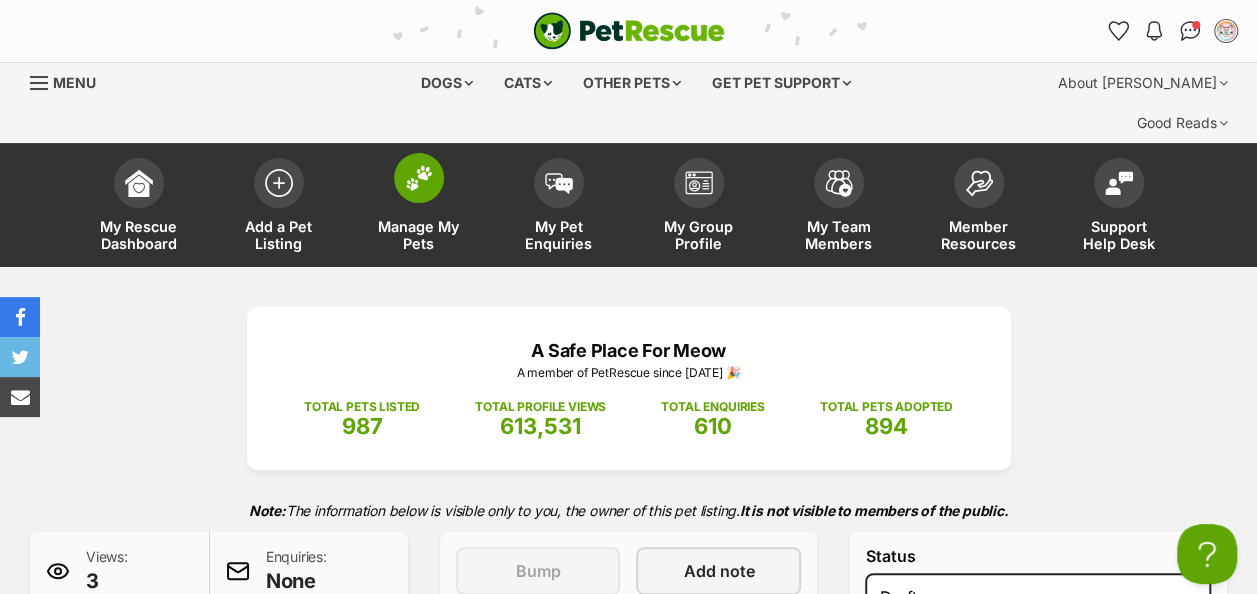 scroll, scrollTop: 0, scrollLeft: 0, axis: both 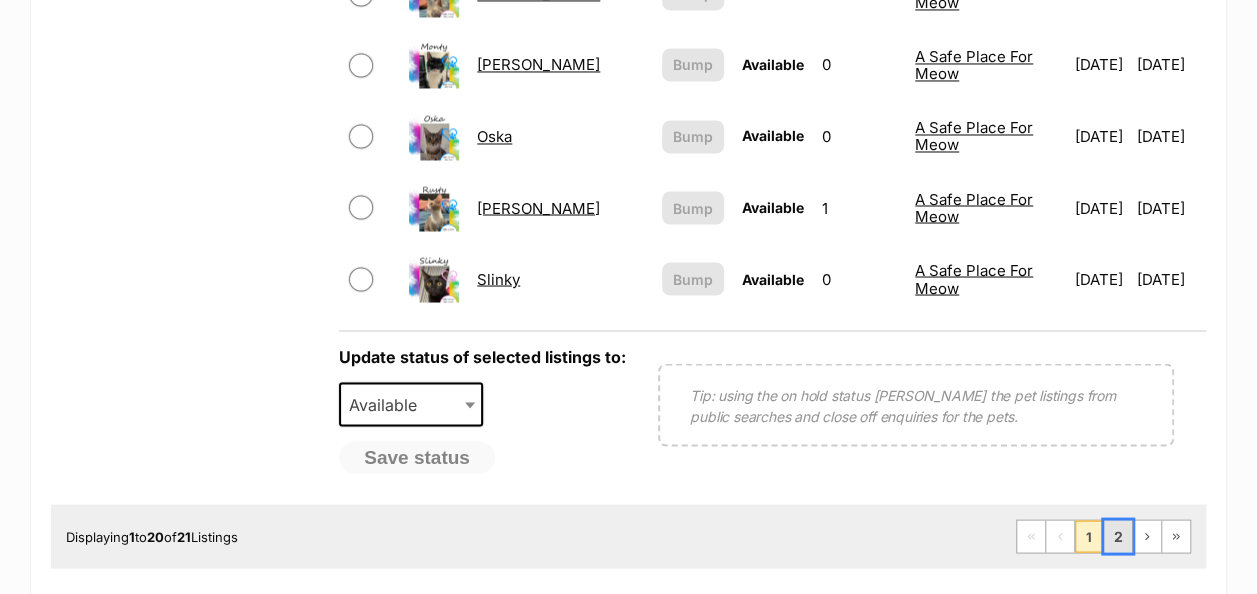 click on "2" at bounding box center (1118, 536) 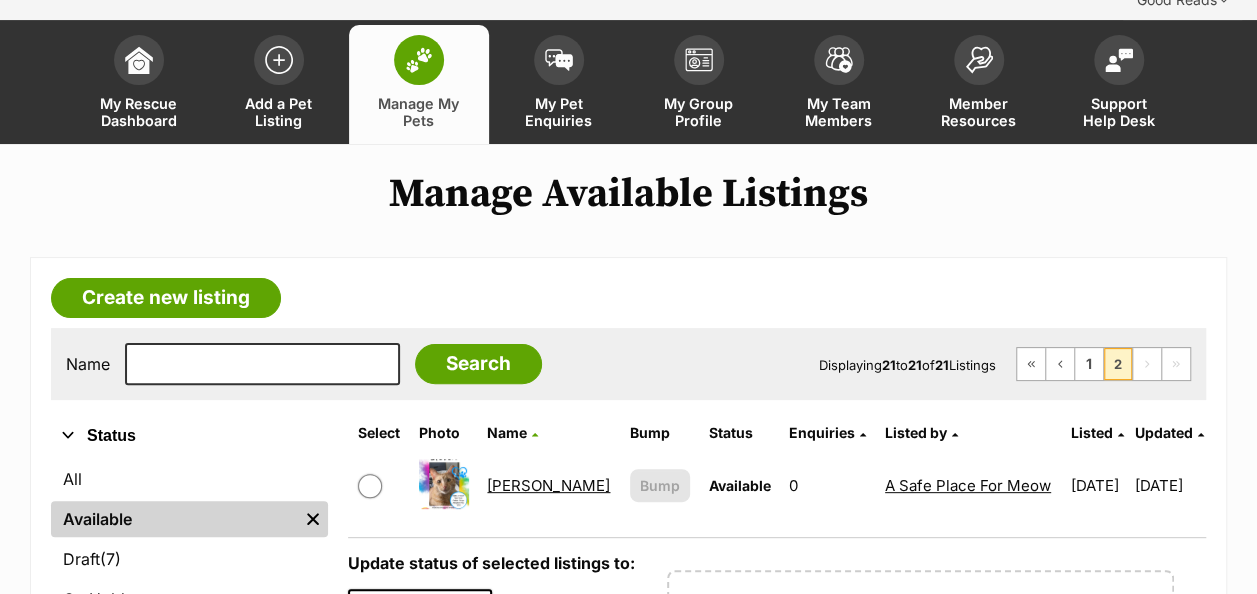 scroll, scrollTop: 200, scrollLeft: 0, axis: vertical 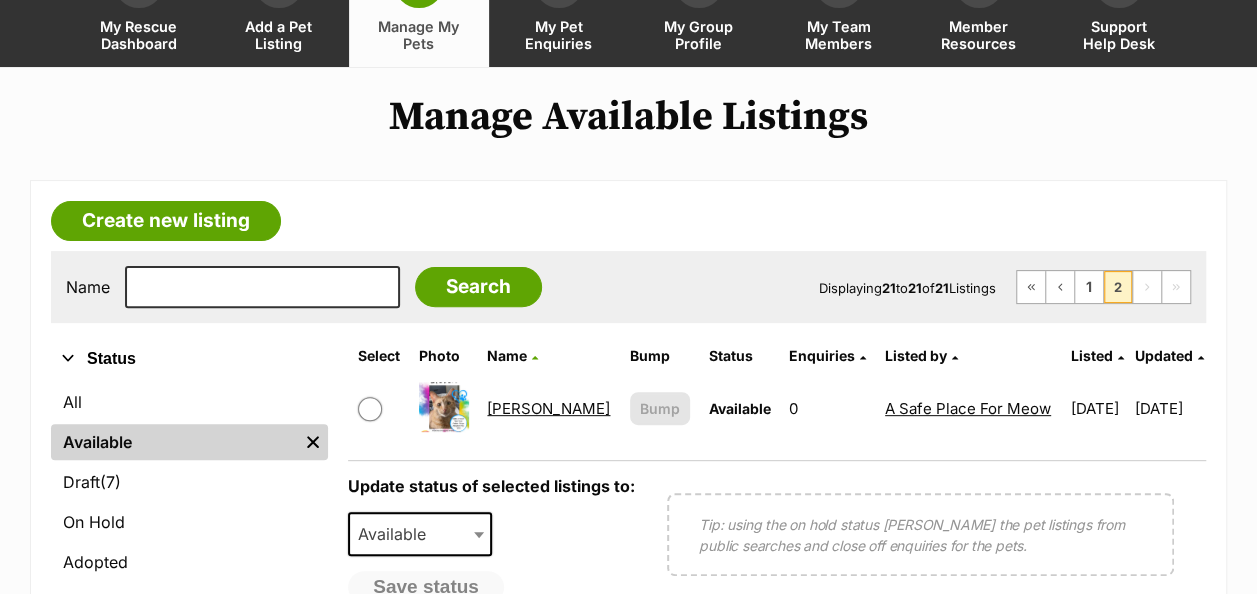 click on "Steven" at bounding box center (548, 408) 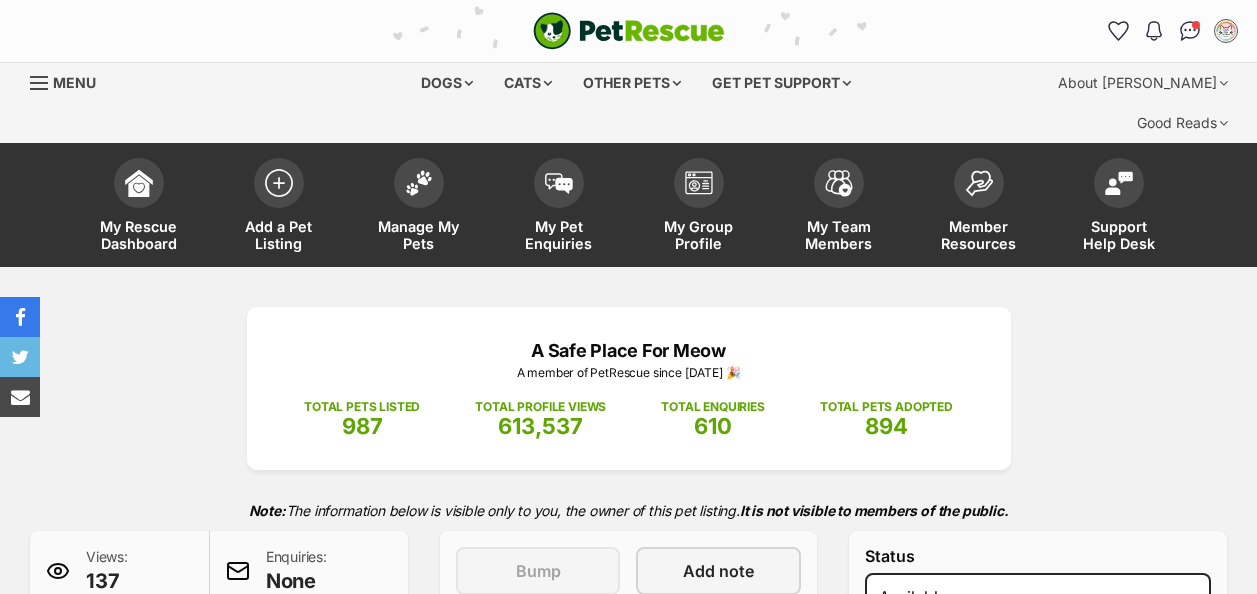 scroll, scrollTop: 167, scrollLeft: 0, axis: vertical 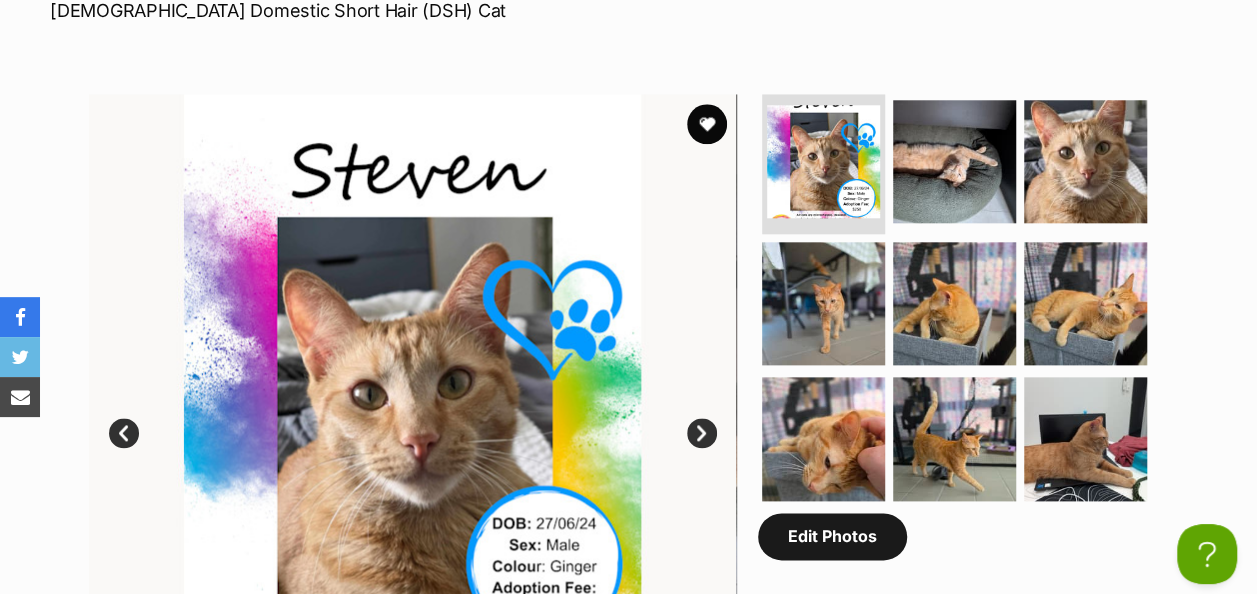click on "Edit Photos" at bounding box center [832, 536] 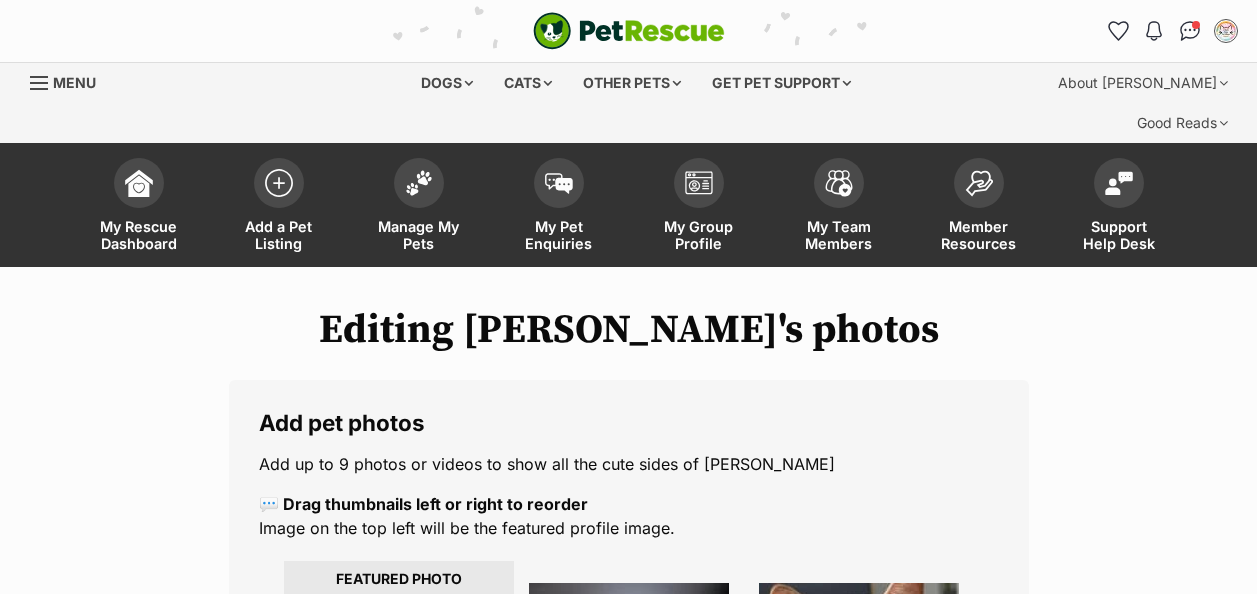 scroll, scrollTop: 0, scrollLeft: 0, axis: both 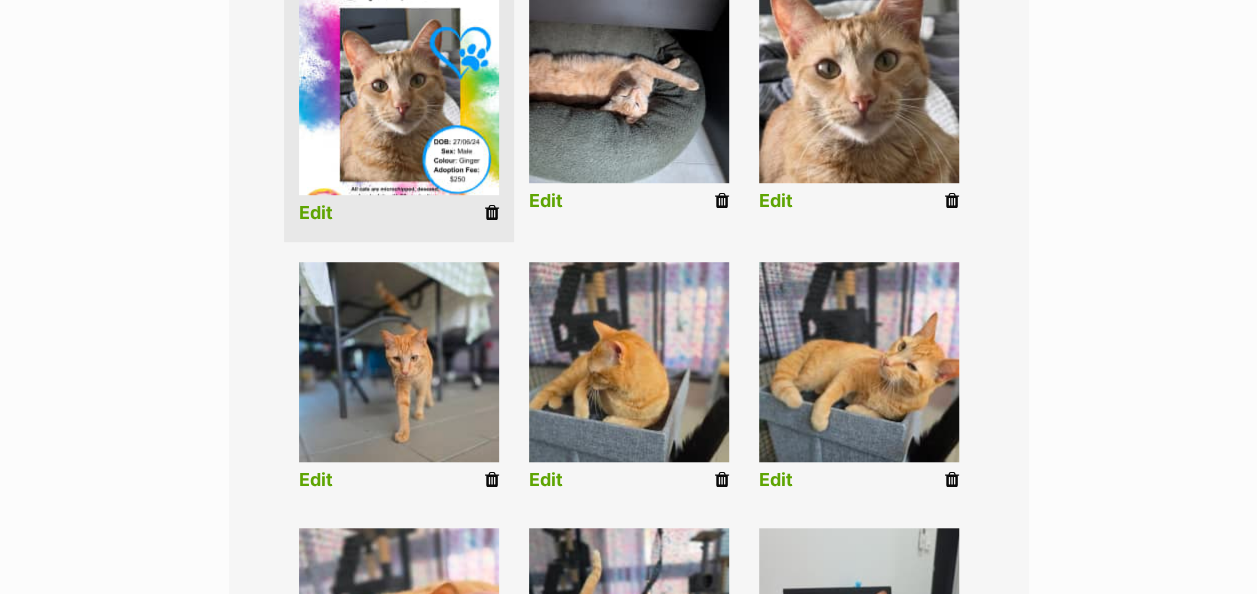 click at bounding box center [722, 480] 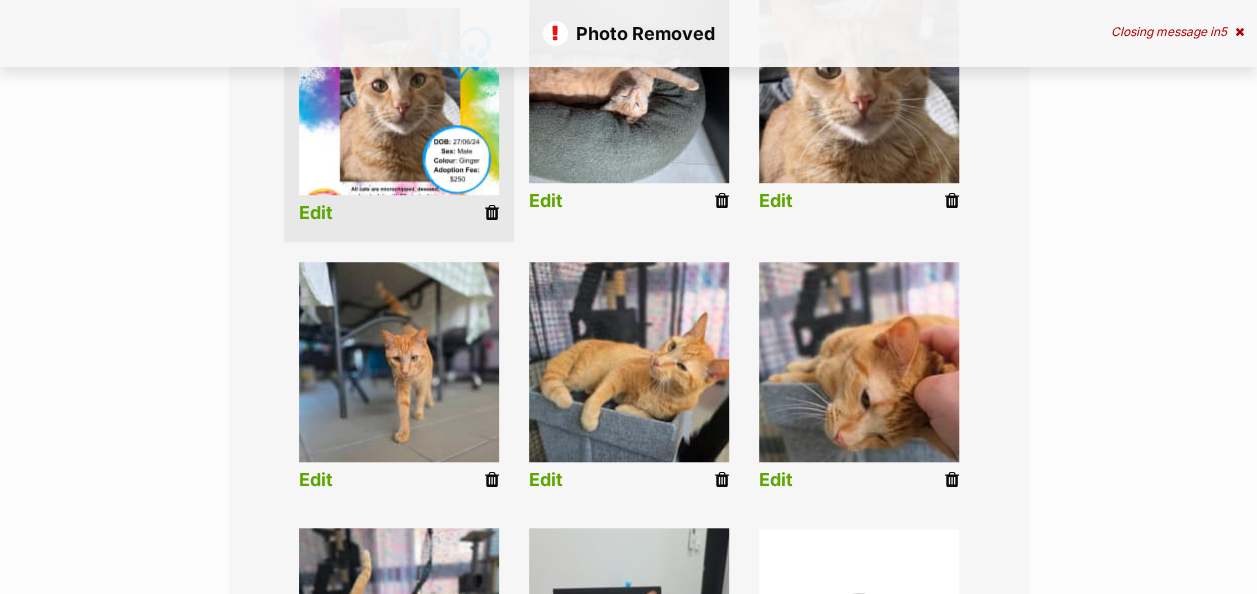 scroll, scrollTop: 600, scrollLeft: 0, axis: vertical 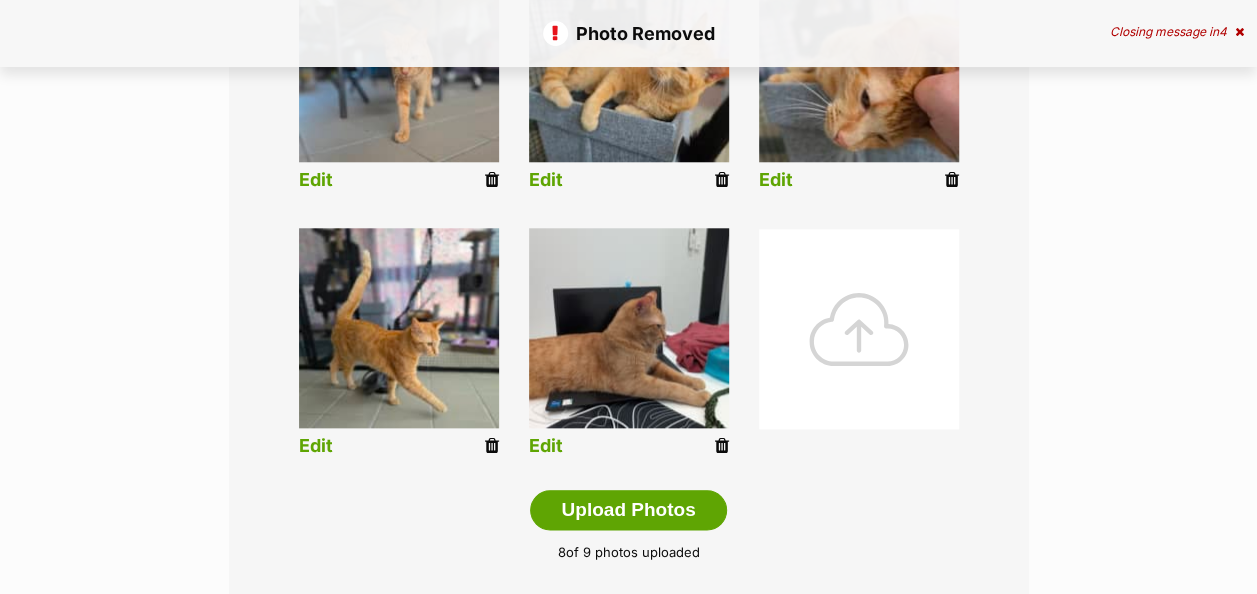 click at bounding box center [859, 329] 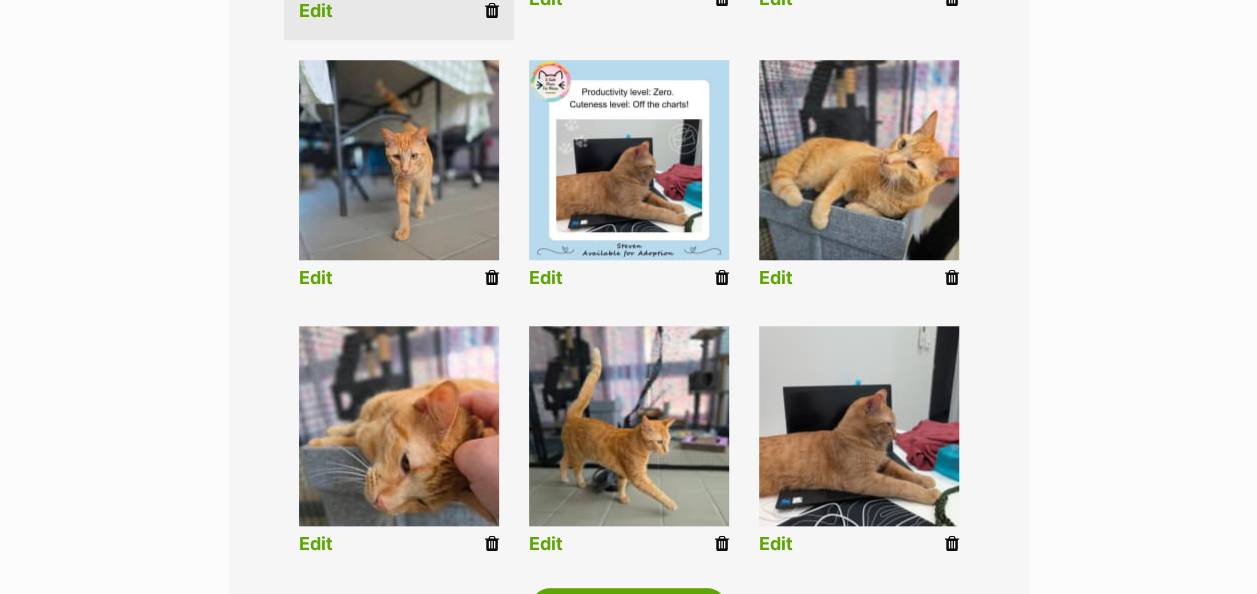 scroll, scrollTop: 600, scrollLeft: 0, axis: vertical 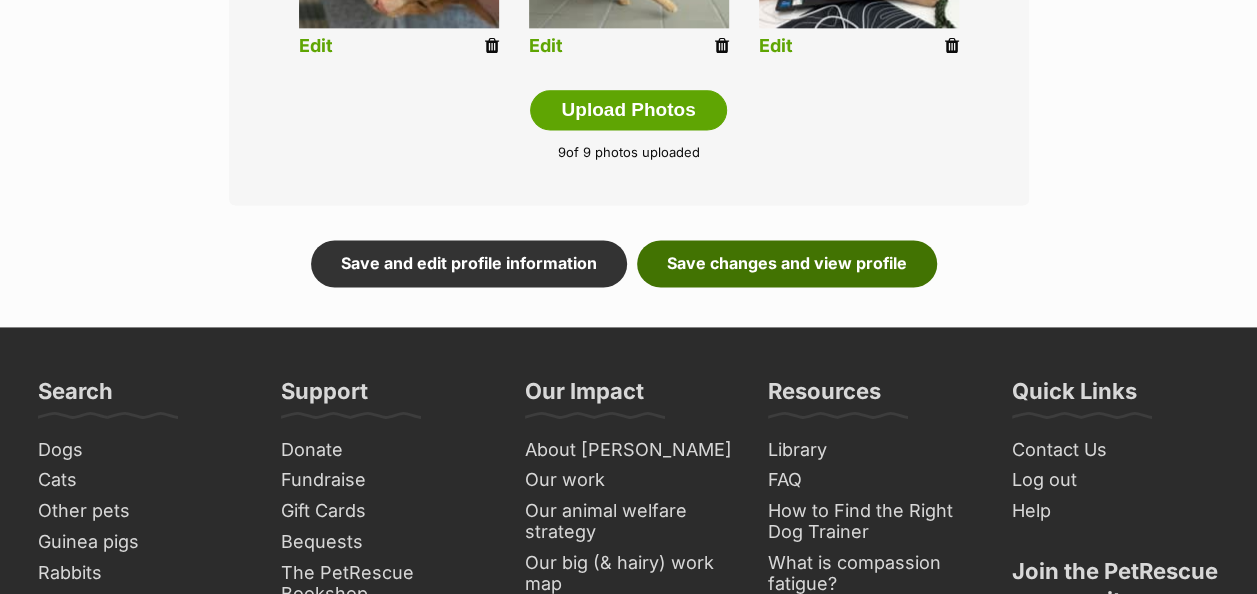 click on "Save changes and view profile" at bounding box center [787, 263] 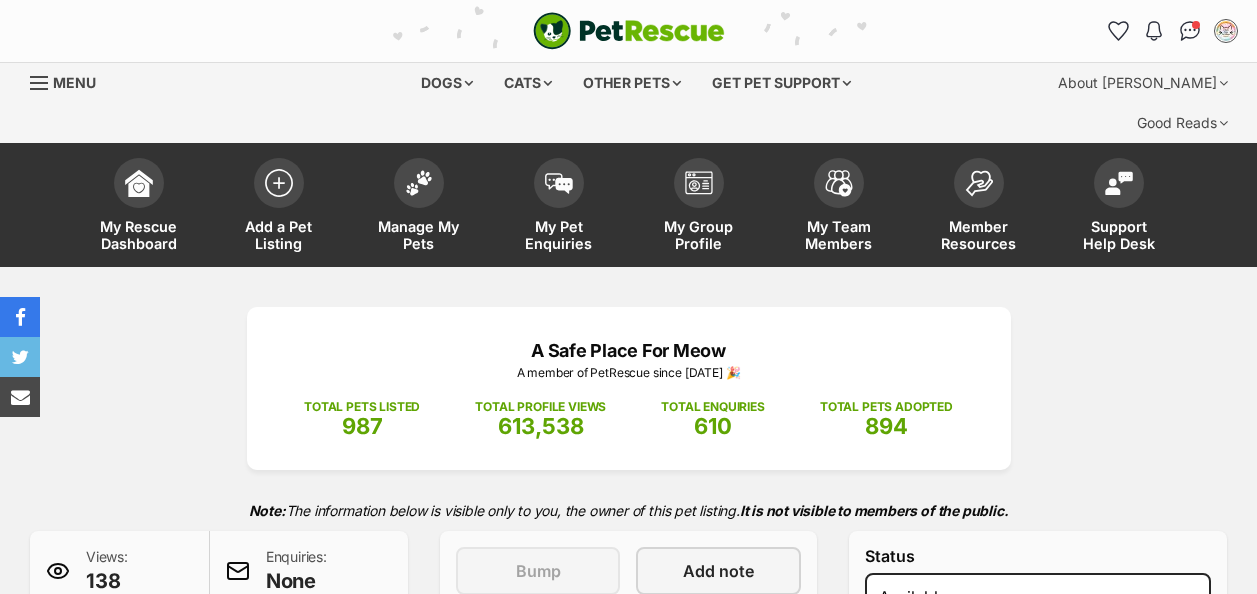 scroll, scrollTop: 0, scrollLeft: 0, axis: both 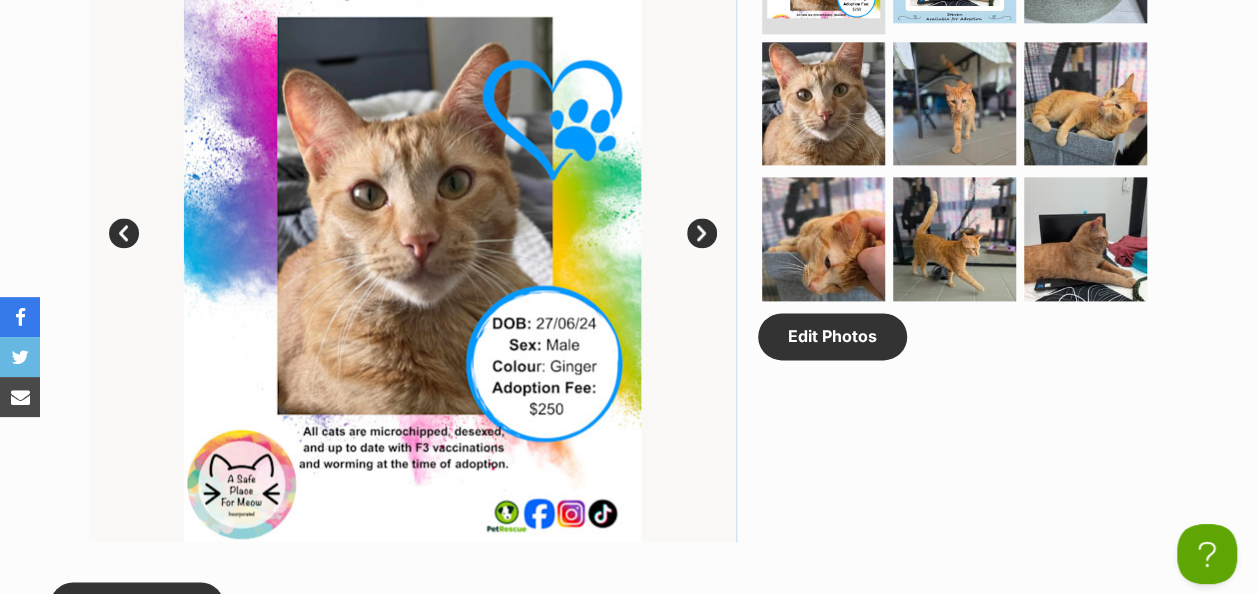 click on "Next" at bounding box center (702, 233) 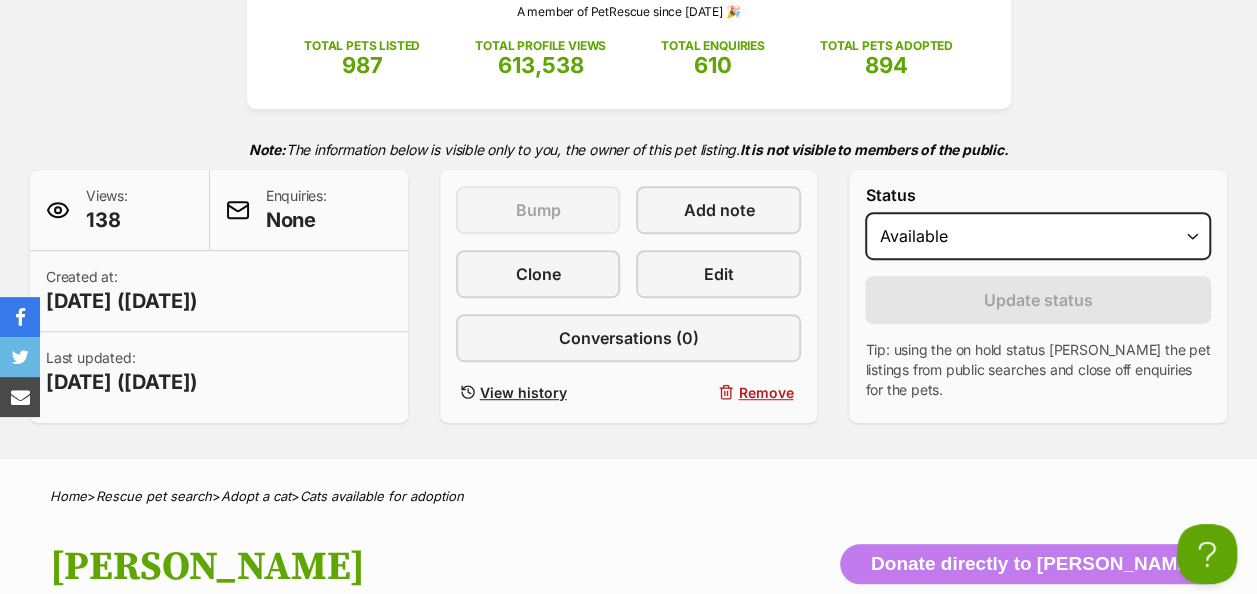 scroll, scrollTop: 100, scrollLeft: 0, axis: vertical 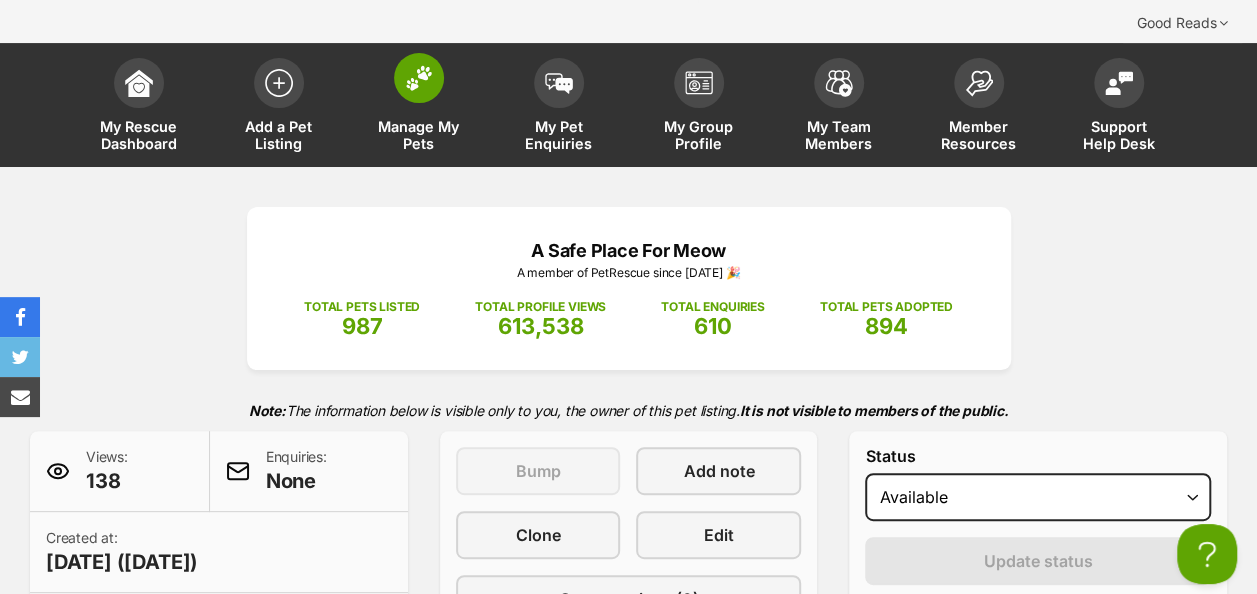 click at bounding box center (419, 78) 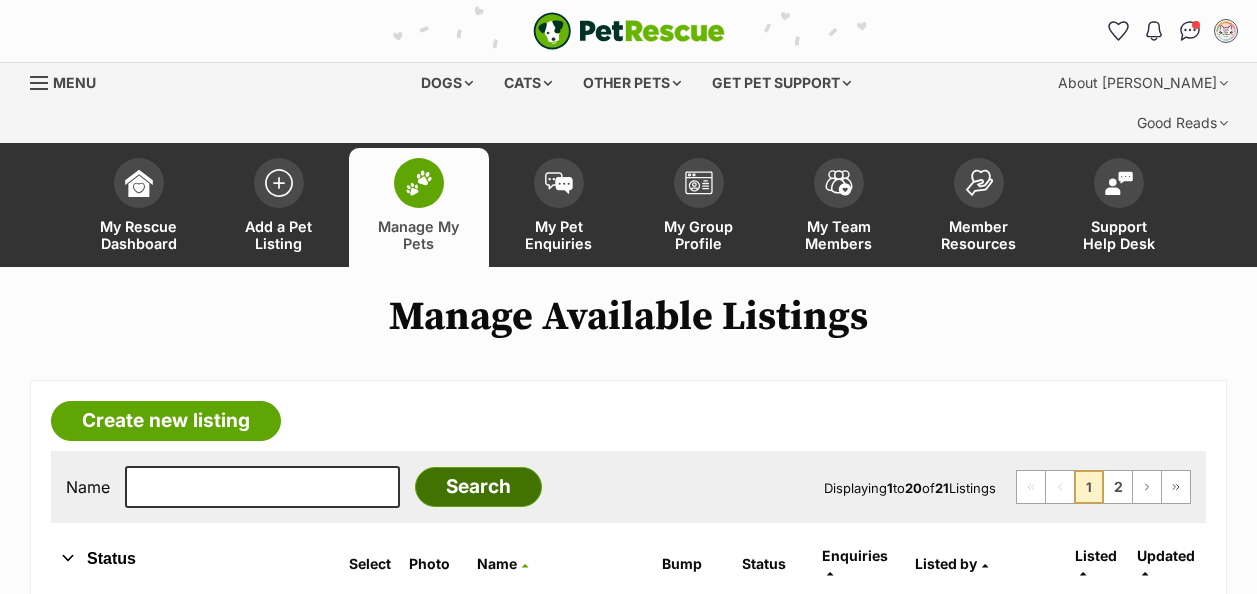 scroll, scrollTop: 400, scrollLeft: 0, axis: vertical 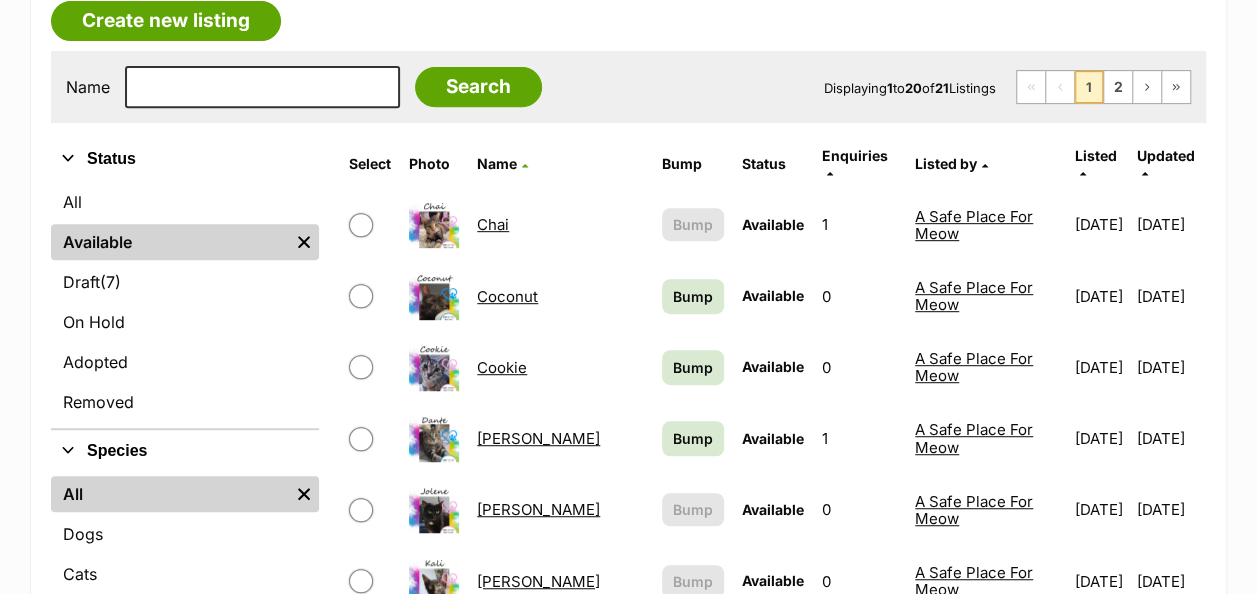 click on "Cookie" at bounding box center (502, 367) 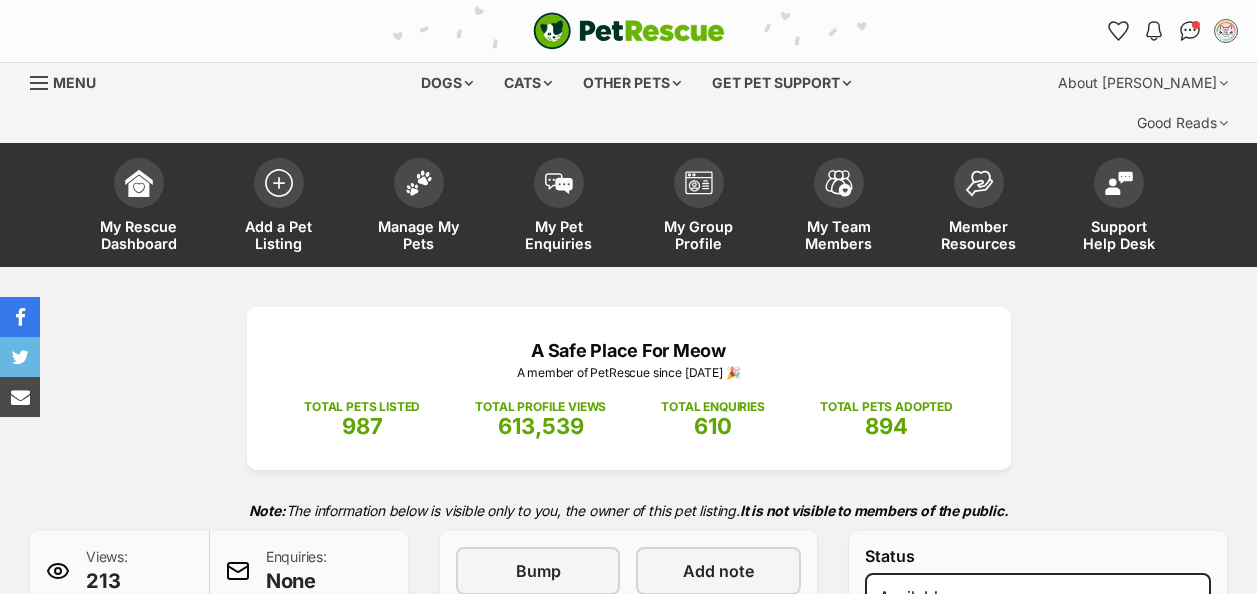 scroll, scrollTop: 0, scrollLeft: 0, axis: both 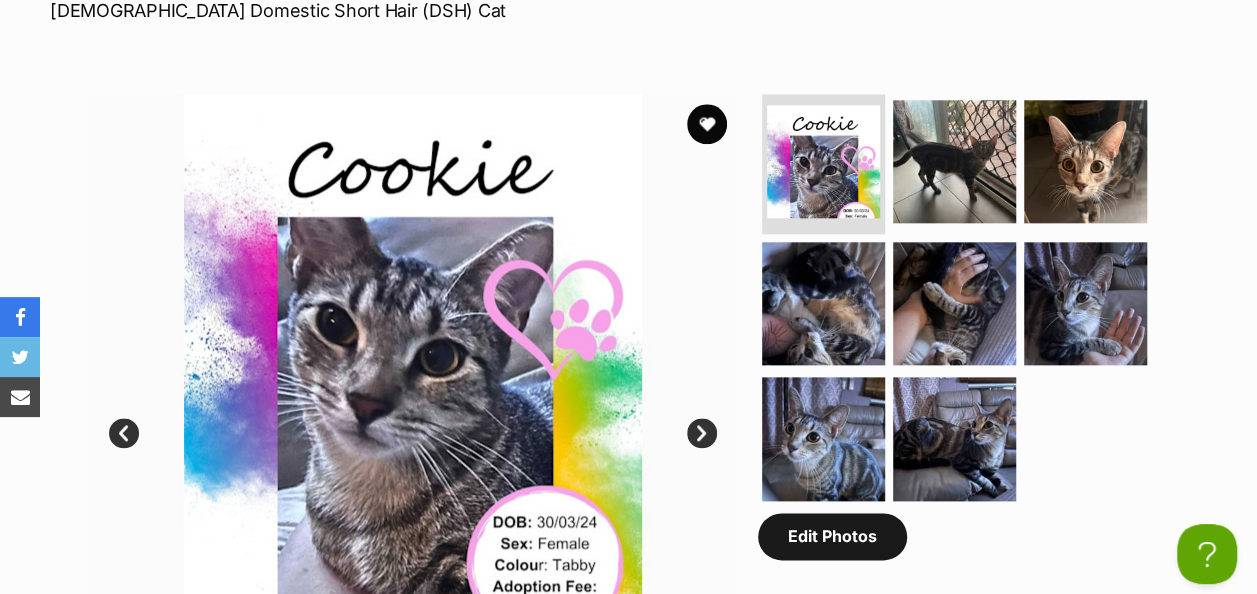 click on "Edit Photos" at bounding box center [832, 536] 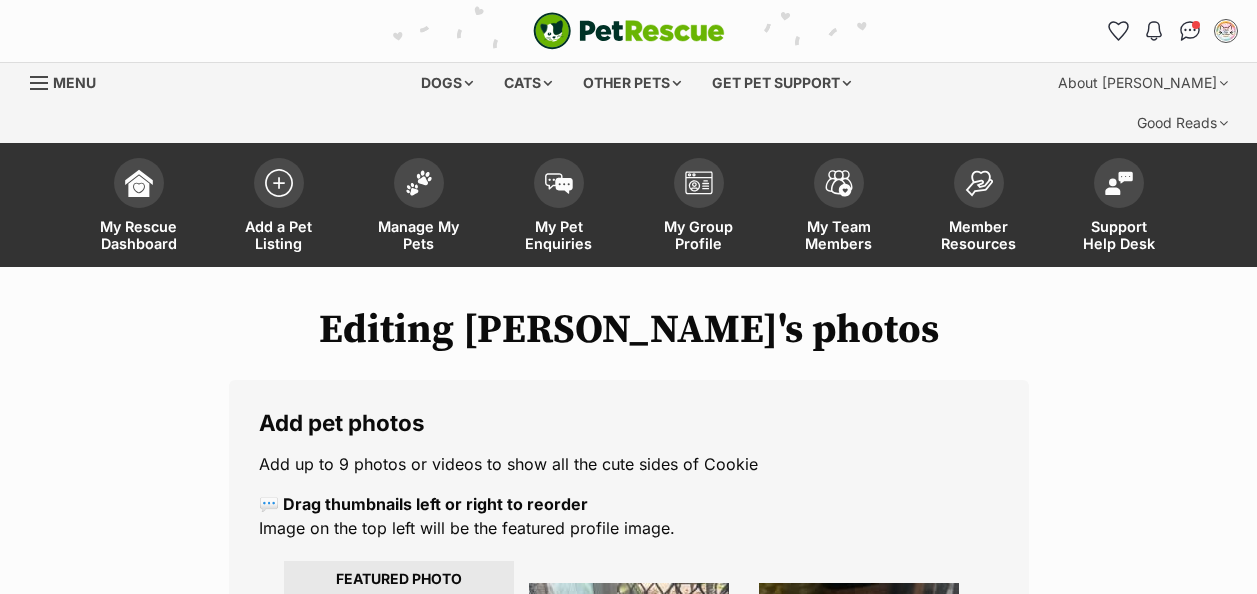 scroll, scrollTop: 0, scrollLeft: 0, axis: both 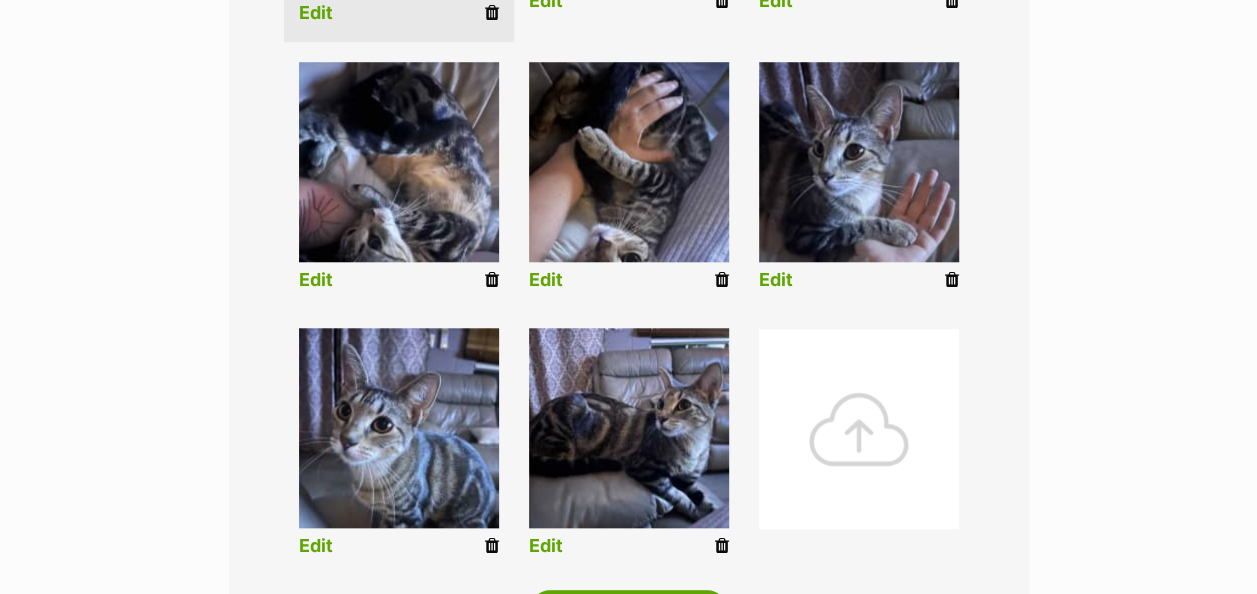 click at bounding box center [859, 429] 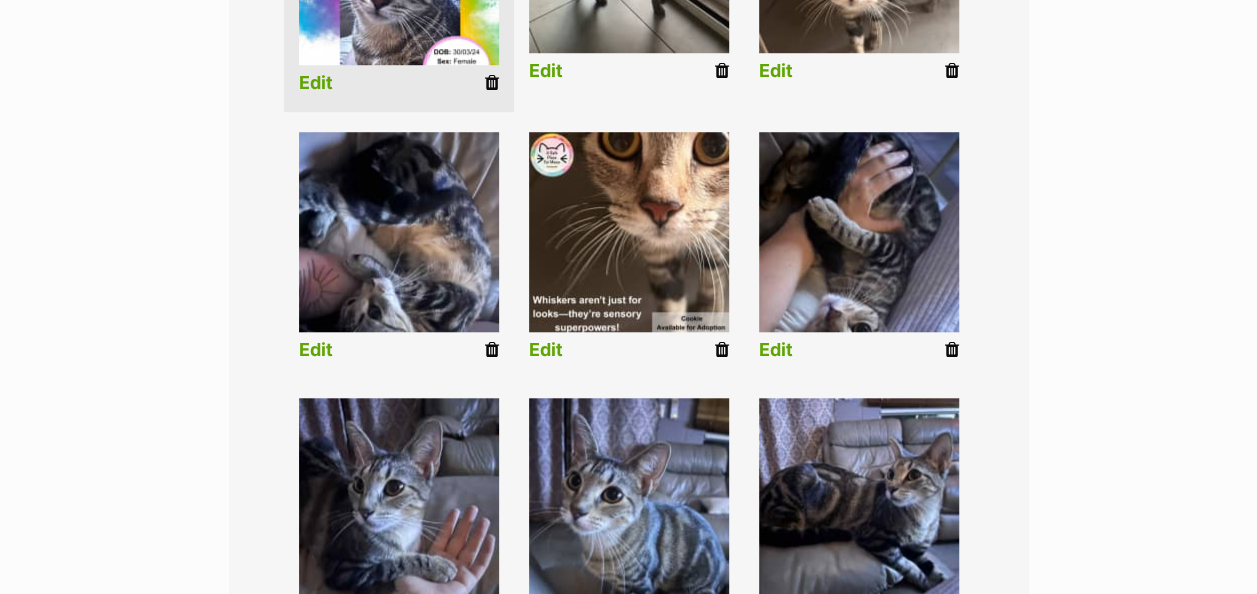 scroll, scrollTop: 700, scrollLeft: 0, axis: vertical 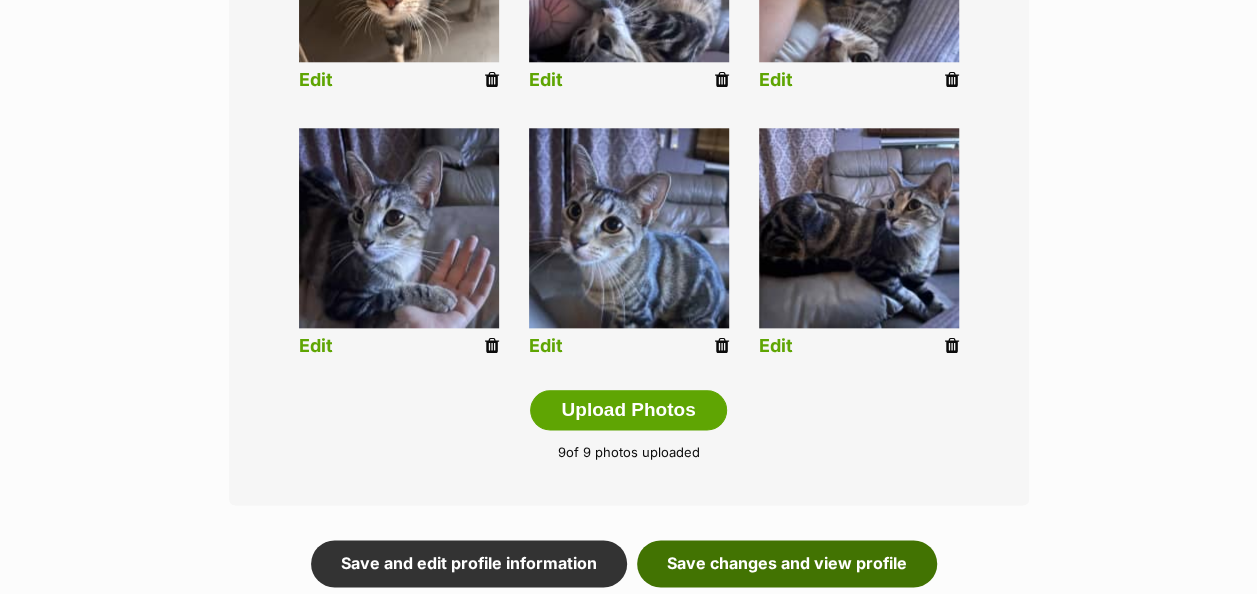 click on "Save changes and view profile" at bounding box center (787, 563) 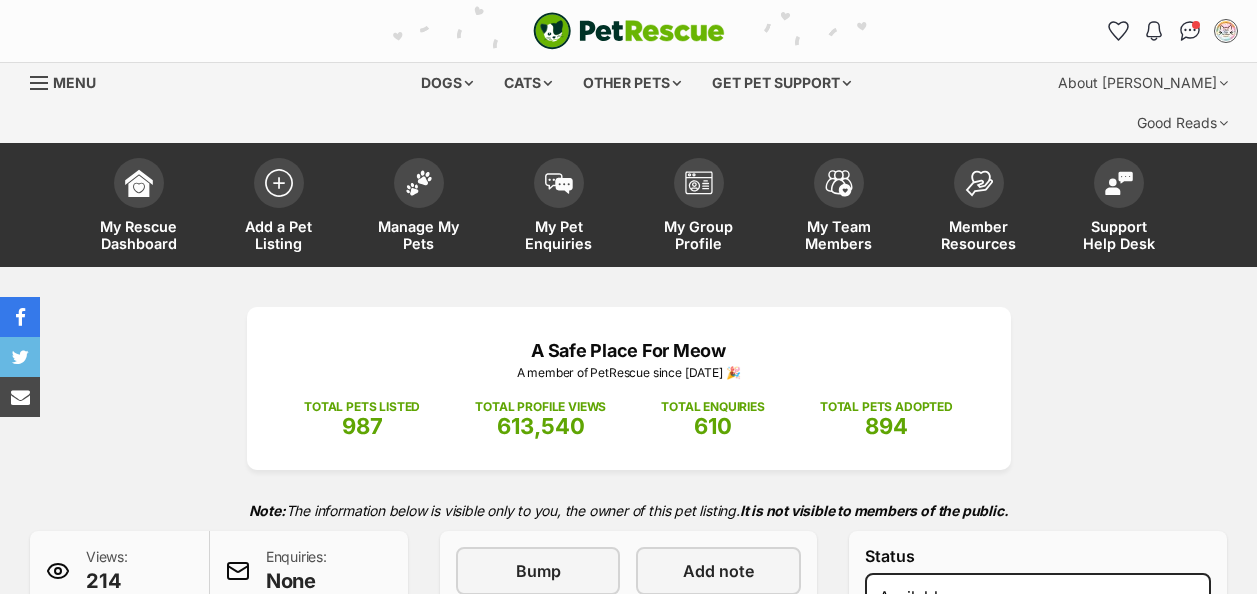 scroll, scrollTop: 0, scrollLeft: 0, axis: both 